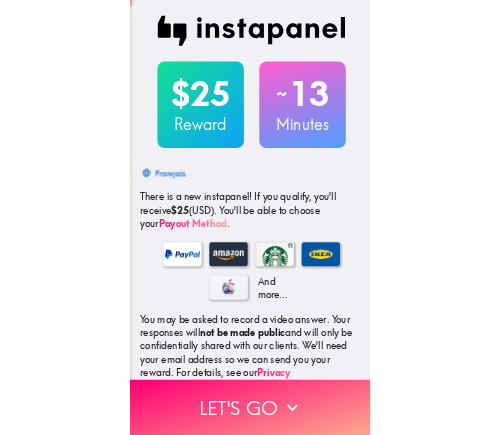 scroll, scrollTop: 0, scrollLeft: 0, axis: both 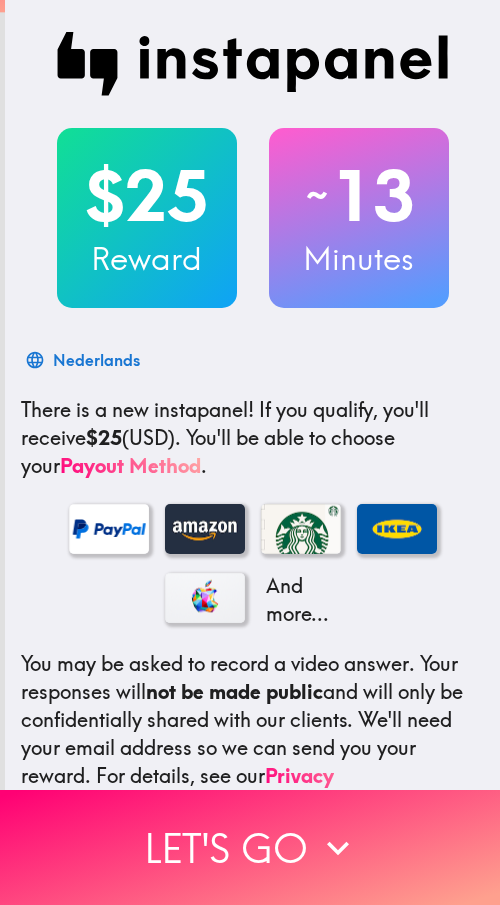 click at bounding box center (253, 64) 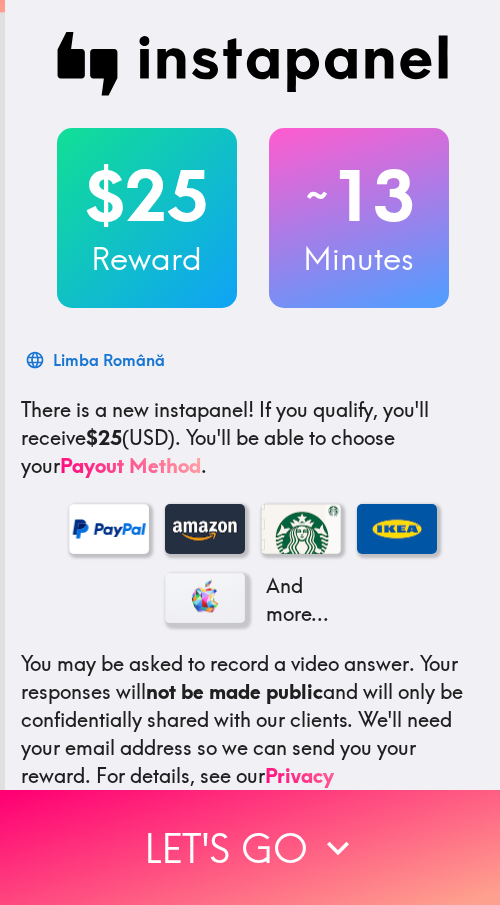 drag, startPoint x: 237, startPoint y: 559, endPoint x: 180, endPoint y: 615, distance: 79.9062 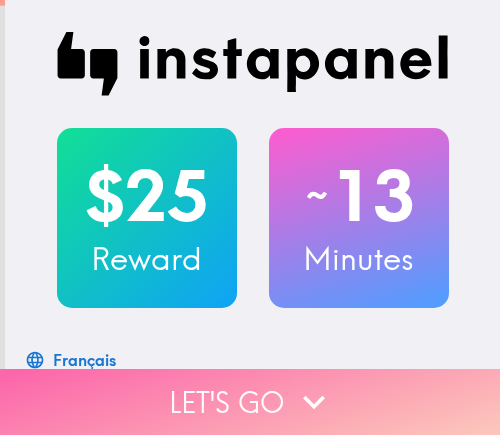 click on "Let's go" at bounding box center [250, 402] 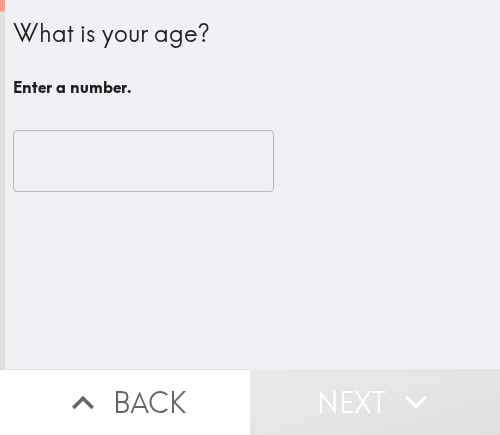 click at bounding box center (143, 161) 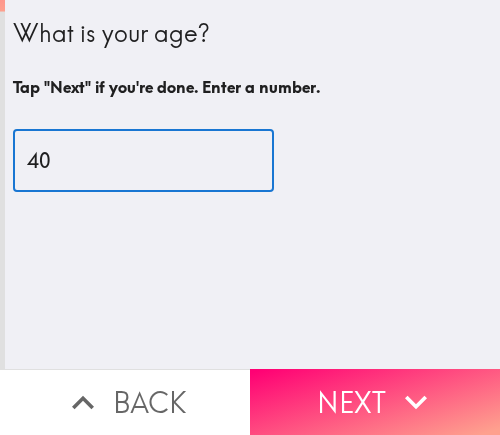 type on "40" 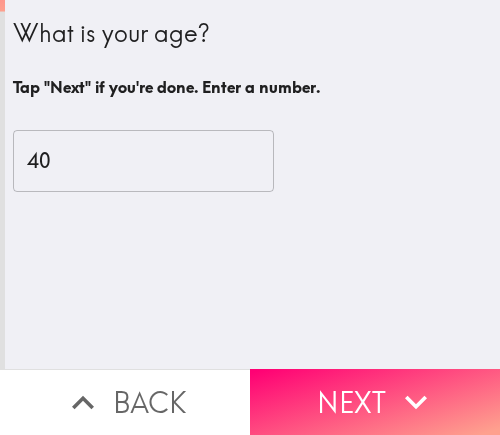 drag, startPoint x: 292, startPoint y: 388, endPoint x: 491, endPoint y: 388, distance: 199 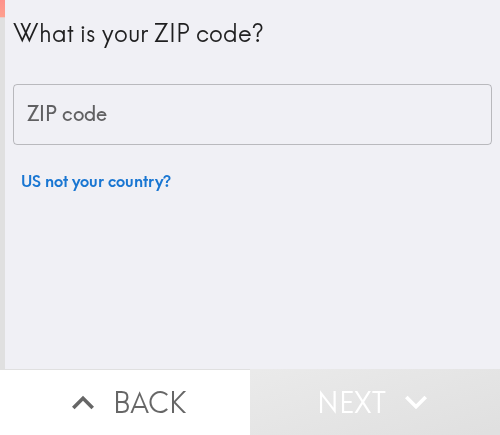 drag, startPoint x: 226, startPoint y: 110, endPoint x: 492, endPoint y: 110, distance: 266 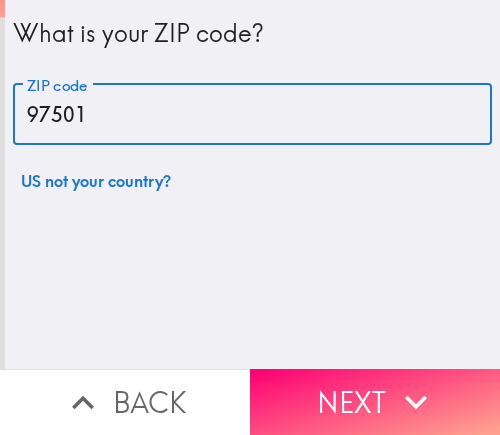 type on "97501" 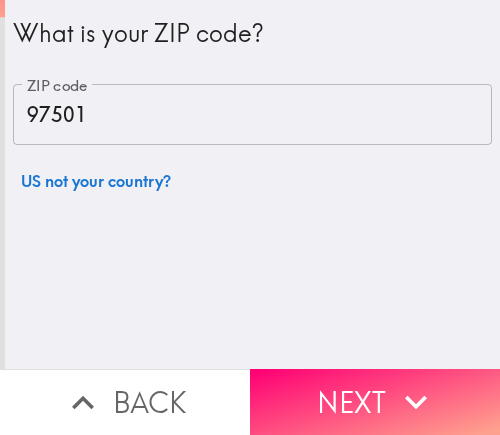 drag, startPoint x: 338, startPoint y: 378, endPoint x: 491, endPoint y: 379, distance: 153.00327 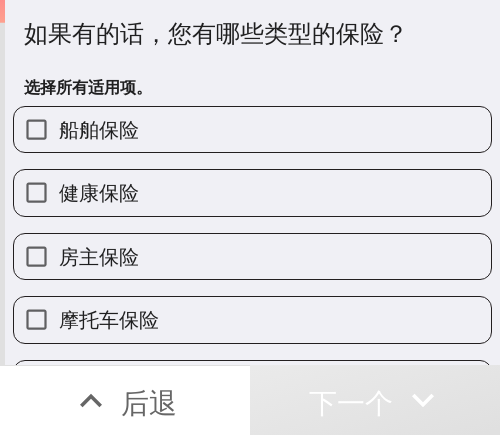 click on "健康保险" at bounding box center (252, 192) 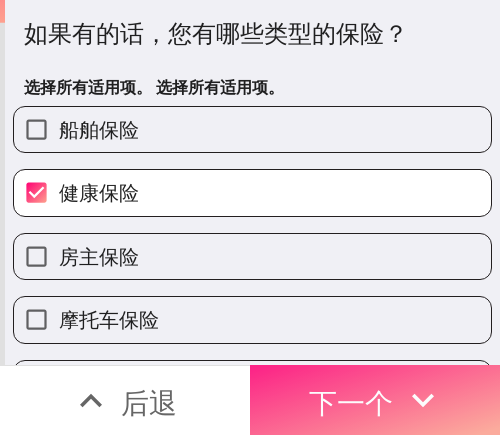 click on "下一个" at bounding box center [351, 402] 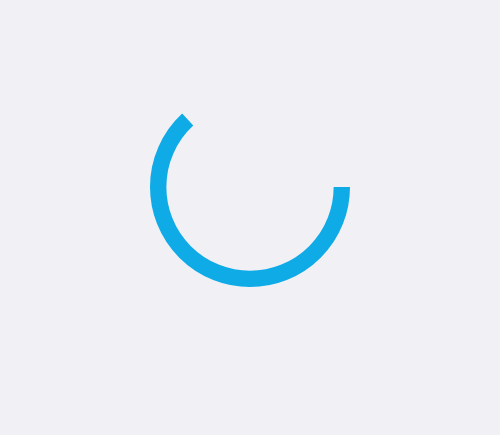 scroll, scrollTop: 0, scrollLeft: 0, axis: both 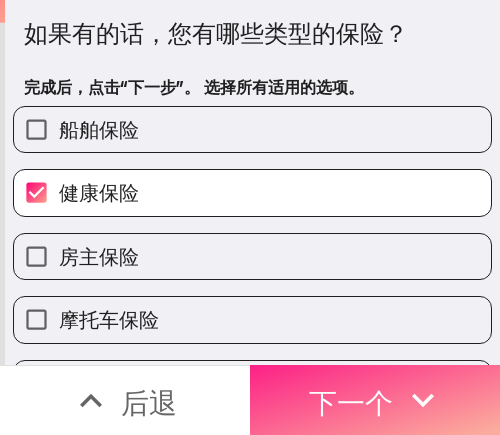 click on "下一个" at bounding box center (351, 400) 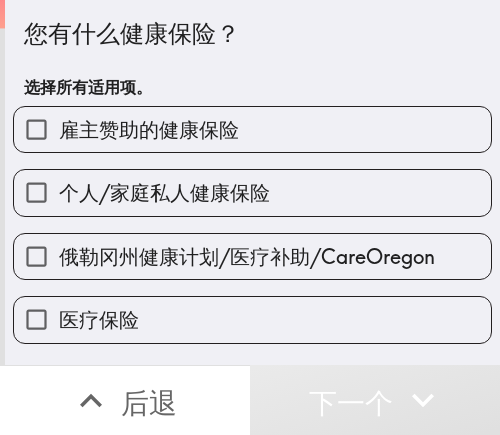 drag, startPoint x: 209, startPoint y: 240, endPoint x: 267, endPoint y: 240, distance: 58 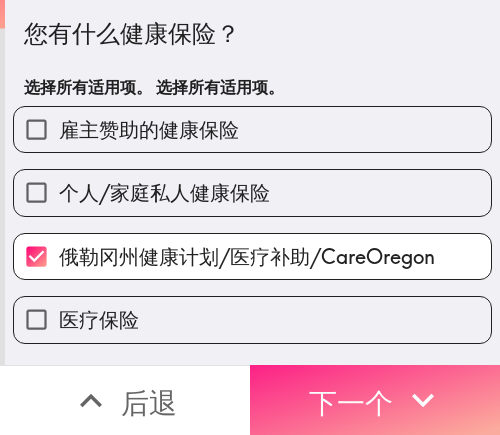 click on "下一个" at bounding box center [351, 402] 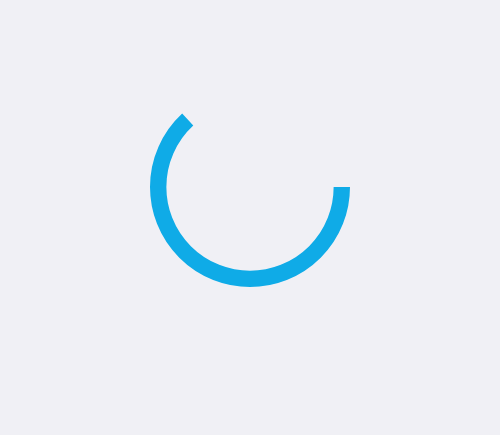 scroll, scrollTop: 0, scrollLeft: 0, axis: both 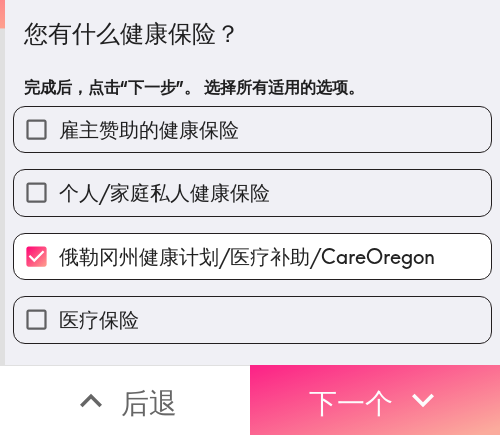 click 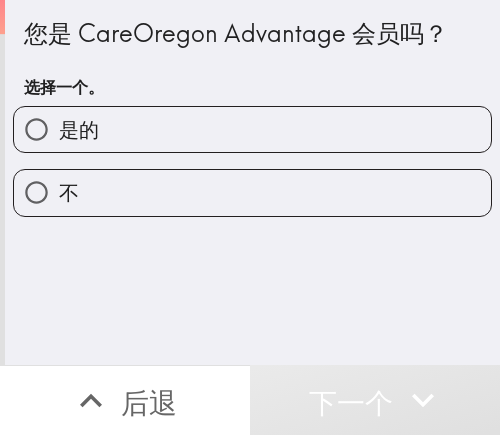 click on "是的" at bounding box center [252, 129] 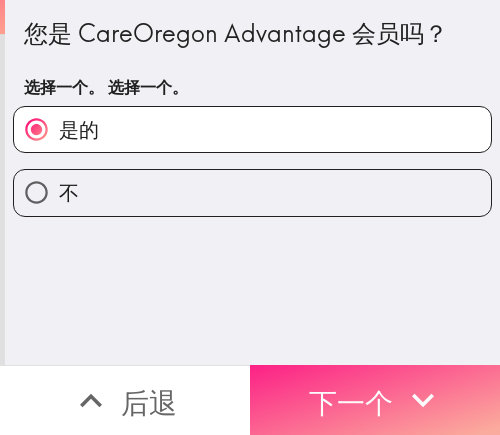 click on "下一个" at bounding box center [351, 402] 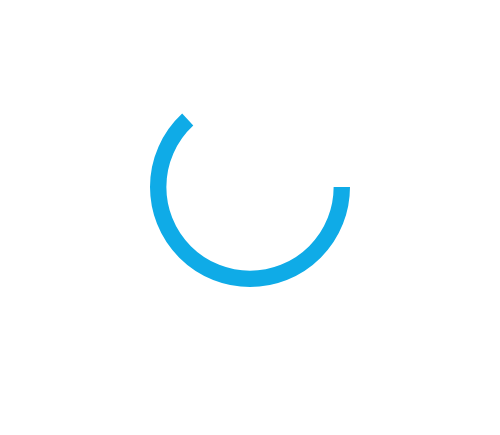 scroll, scrollTop: 0, scrollLeft: 0, axis: both 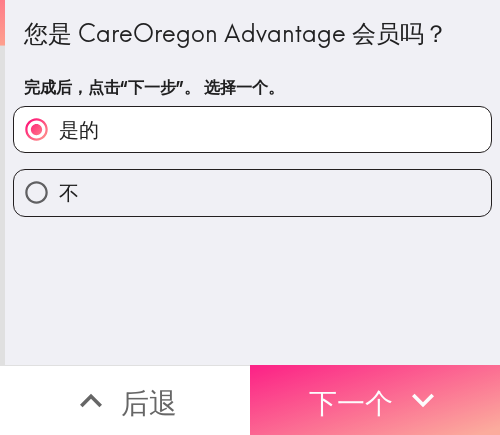 drag, startPoint x: 290, startPoint y: 371, endPoint x: 480, endPoint y: 371, distance: 190 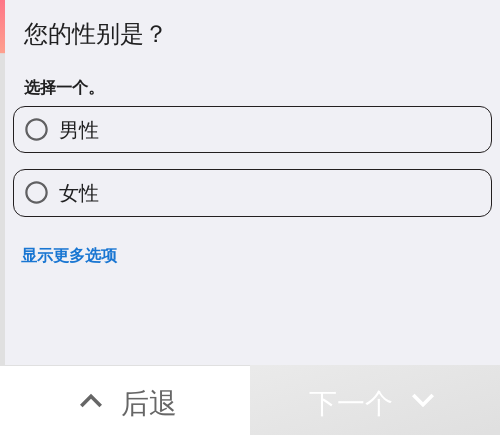 click on "男性" at bounding box center [252, 129] 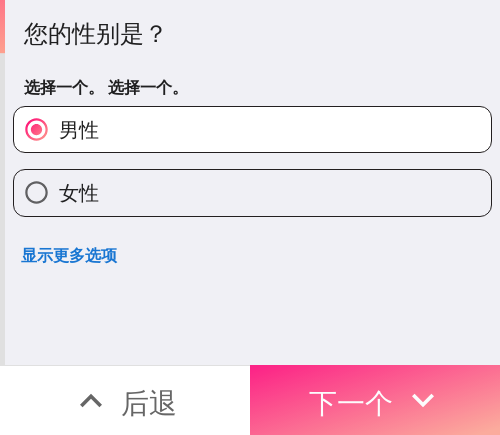 click on "下一个" at bounding box center [351, 402] 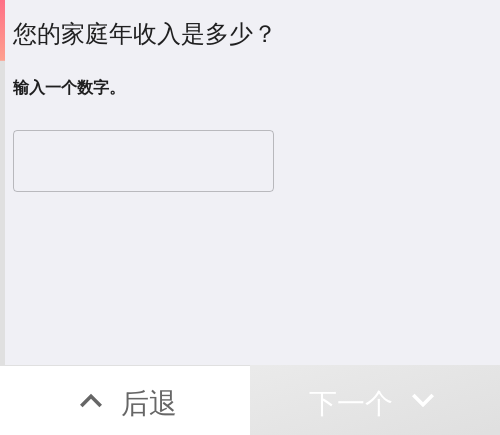 drag, startPoint x: 147, startPoint y: 162, endPoint x: 119, endPoint y: 163, distance: 28.01785 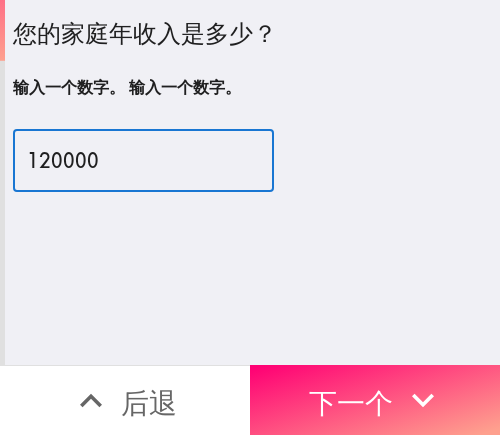 drag, startPoint x: 92, startPoint y: 169, endPoint x: -1, endPoint y: 169, distance: 93 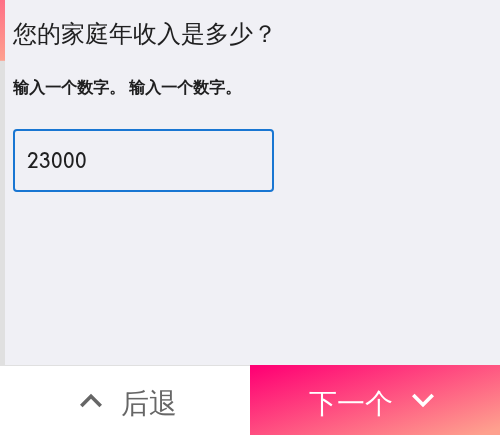 type on "23000" 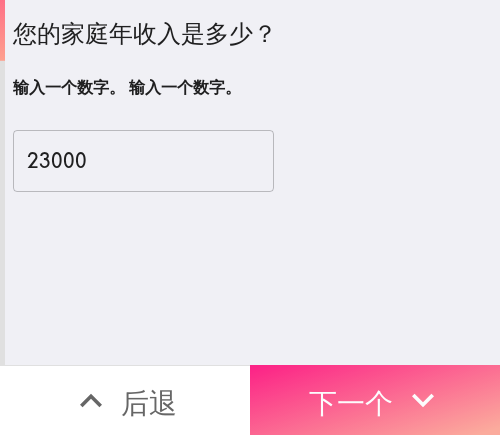 drag, startPoint x: 358, startPoint y: 388, endPoint x: 499, endPoint y: 388, distance: 141 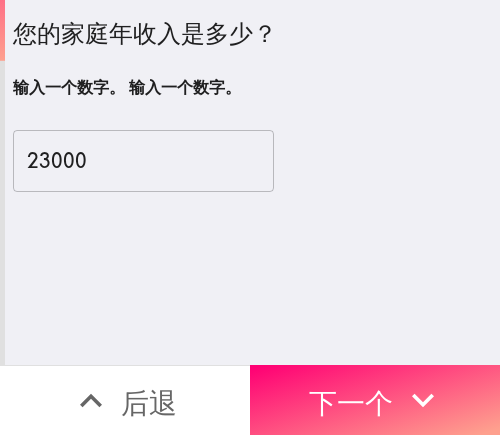 click on "下一个" at bounding box center (351, 402) 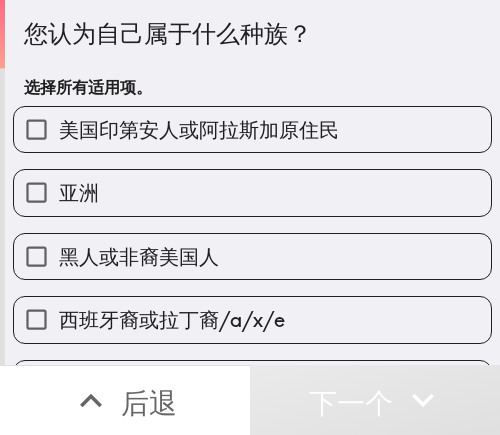 click on "西班牙裔或拉丁裔/a/x/e" at bounding box center (172, 319) 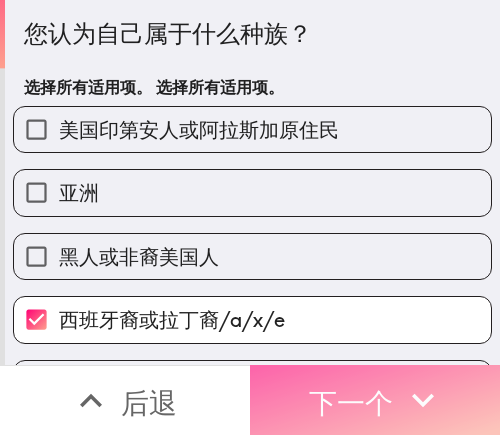 drag, startPoint x: 331, startPoint y: 388, endPoint x: 480, endPoint y: 388, distance: 149 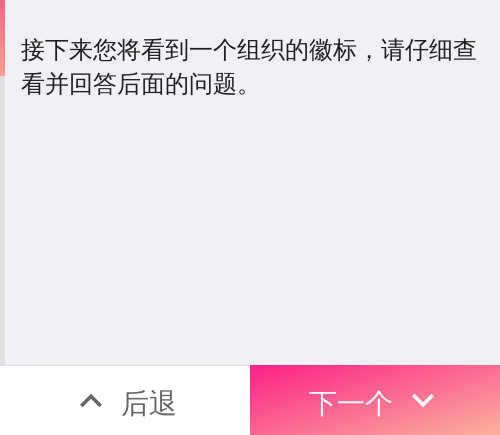 click on "下一个" at bounding box center [351, 402] 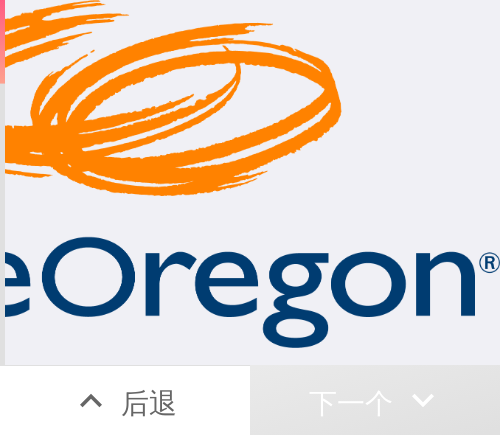 scroll, scrollTop: 0, scrollLeft: 277, axis: horizontal 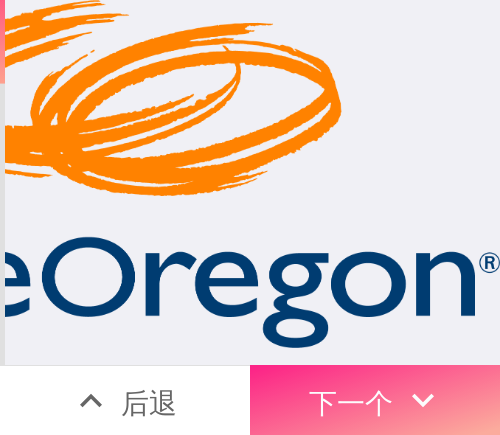drag, startPoint x: 327, startPoint y: 380, endPoint x: 386, endPoint y: 380, distance: 59 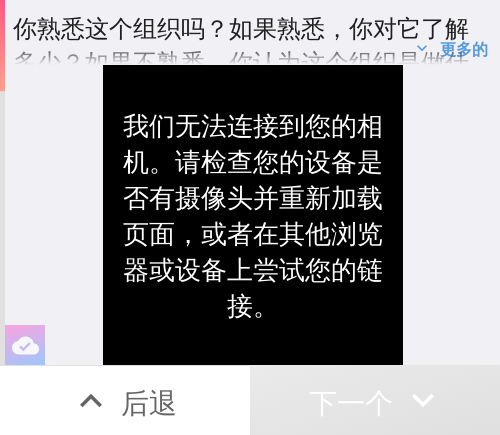scroll, scrollTop: 22, scrollLeft: 0, axis: vertical 